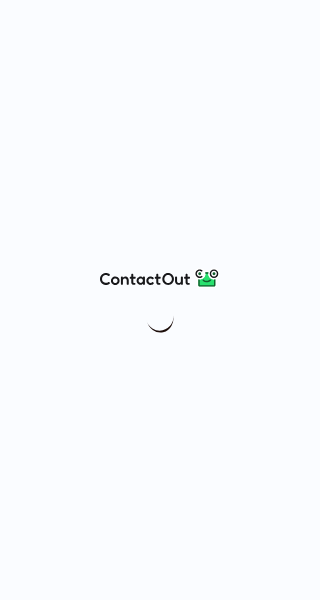 scroll, scrollTop: 0, scrollLeft: 0, axis: both 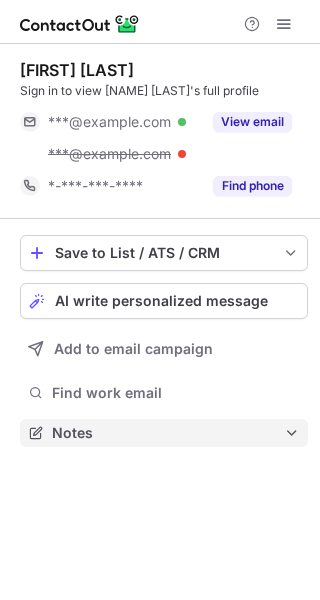 click on "Notes" at bounding box center [164, 433] 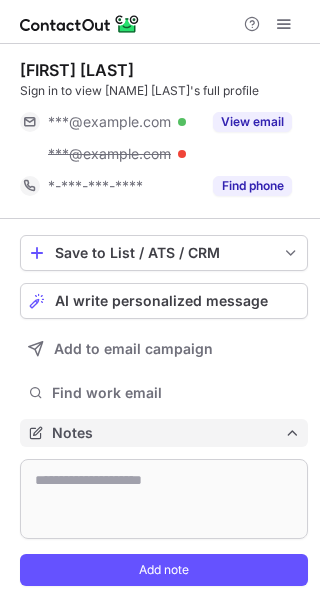 scroll, scrollTop: 10, scrollLeft: 10, axis: both 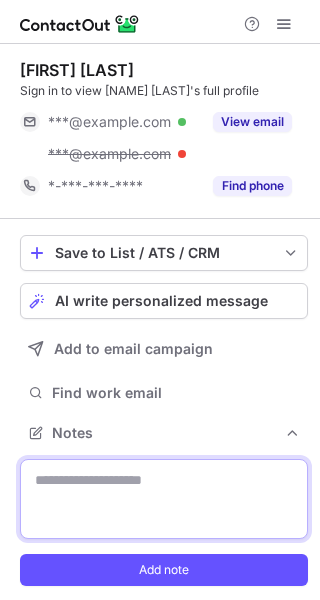 click at bounding box center [164, 499] 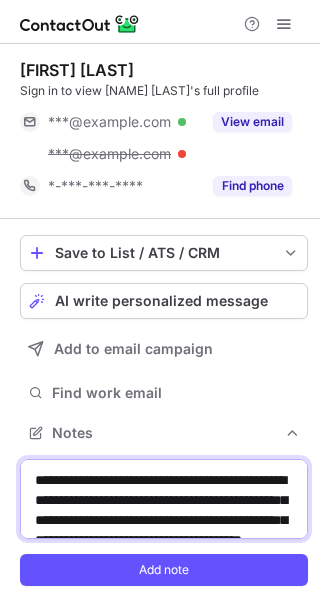 scroll, scrollTop: 510, scrollLeft: 0, axis: vertical 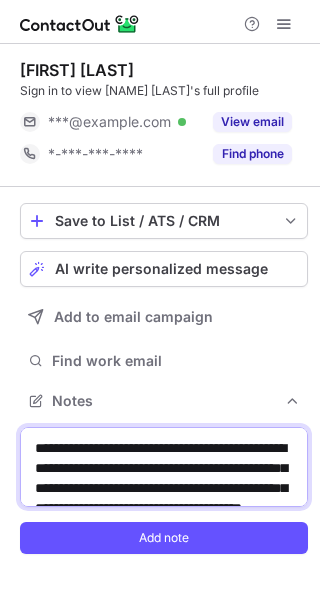 drag, startPoint x: 232, startPoint y: 473, endPoint x: 134, endPoint y: 466, distance: 98.24968 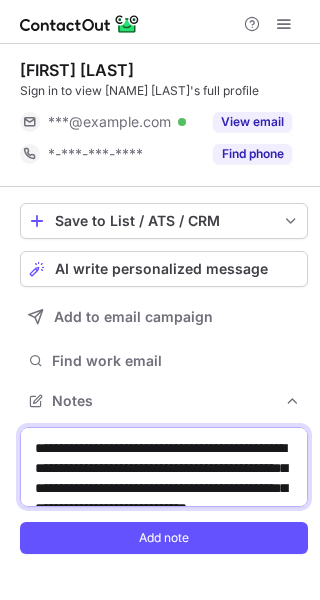 type on "**********" 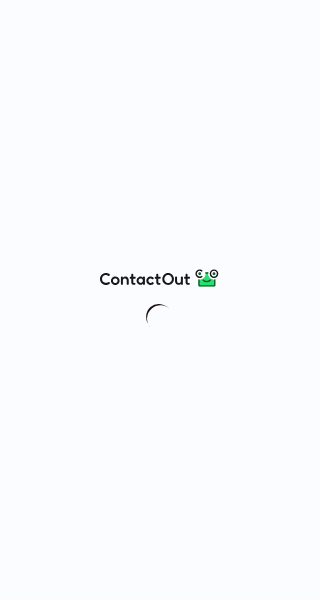 scroll, scrollTop: 0, scrollLeft: 0, axis: both 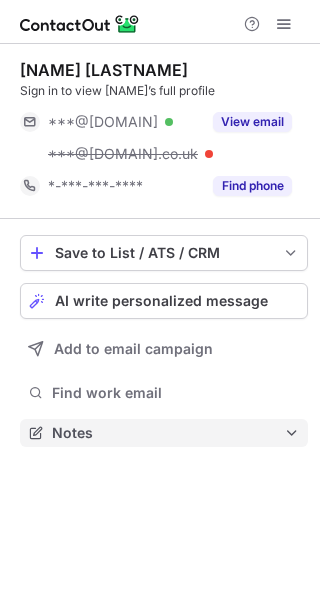 click on "Notes" at bounding box center [168, 433] 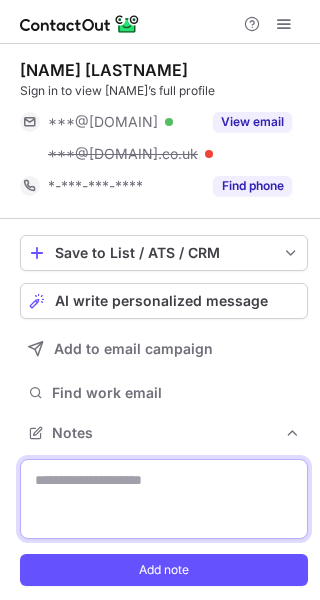 click at bounding box center (164, 499) 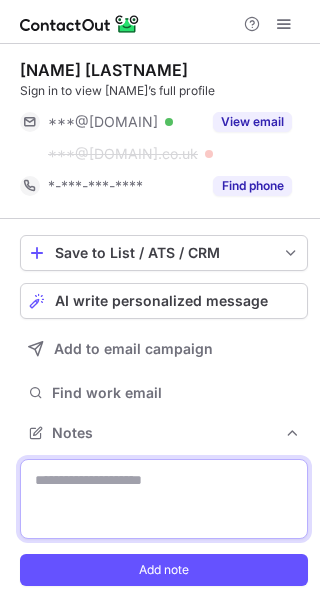 paste on "**********" 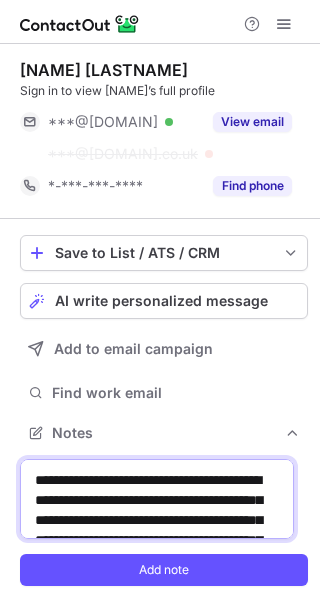 scroll, scrollTop: 510, scrollLeft: 0, axis: vertical 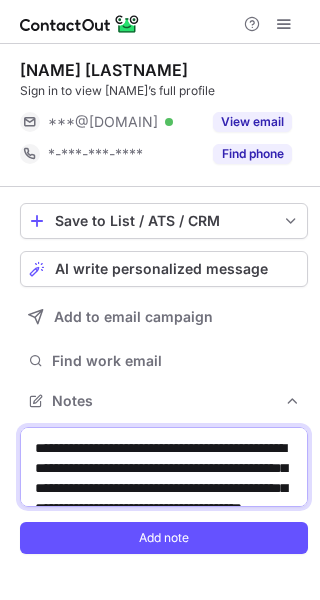 drag, startPoint x: 133, startPoint y: 469, endPoint x: 232, endPoint y: 468, distance: 99.00505 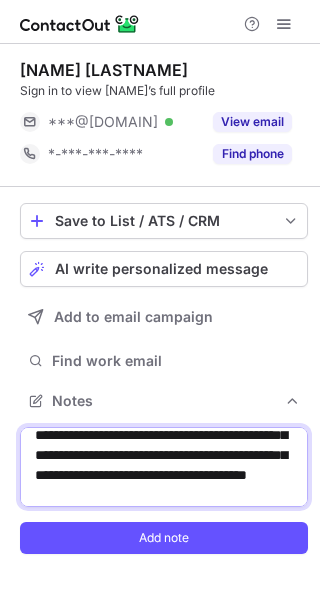scroll, scrollTop: 32, scrollLeft: 0, axis: vertical 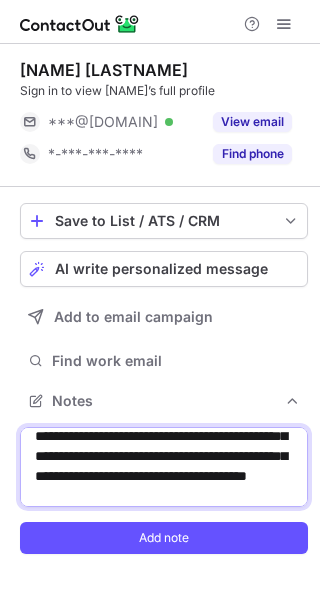 drag, startPoint x: 35, startPoint y: 457, endPoint x: 162, endPoint y: 451, distance: 127.141655 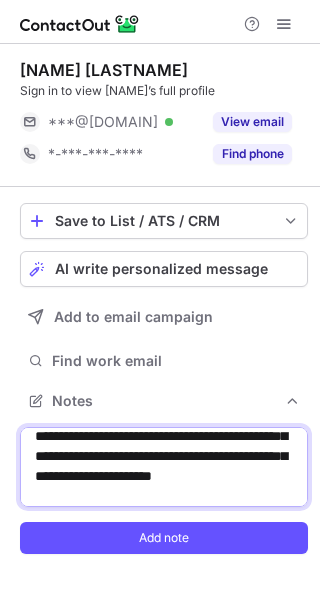 scroll, scrollTop: 31, scrollLeft: 0, axis: vertical 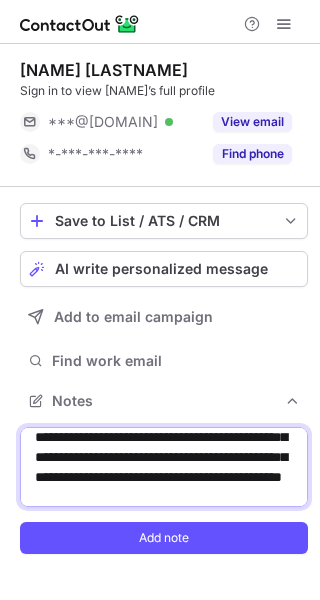 drag, startPoint x: 163, startPoint y: 475, endPoint x: 30, endPoint y: 475, distance: 133 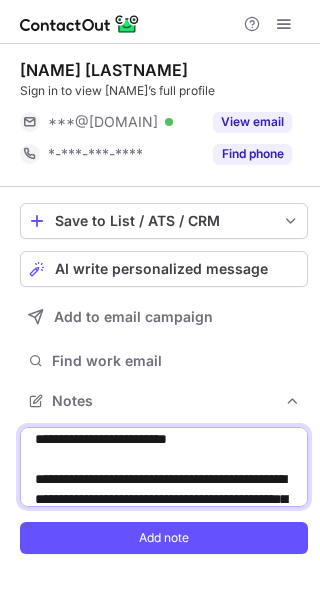 scroll, scrollTop: 289, scrollLeft: 0, axis: vertical 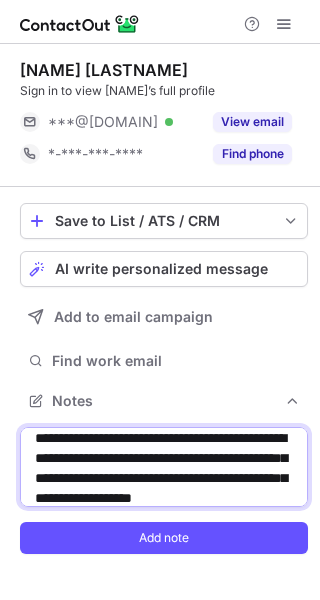 drag, startPoint x: 128, startPoint y: 458, endPoint x: 78, endPoint y: 455, distance: 50.08992 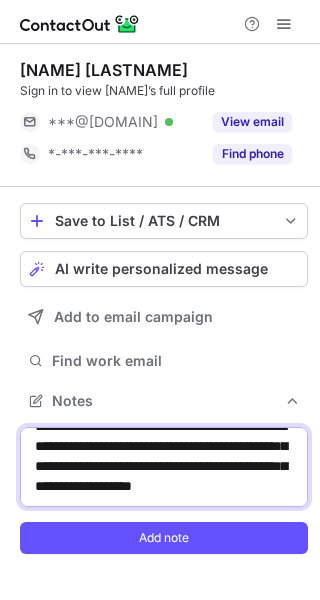 scroll, scrollTop: 390, scrollLeft: 0, axis: vertical 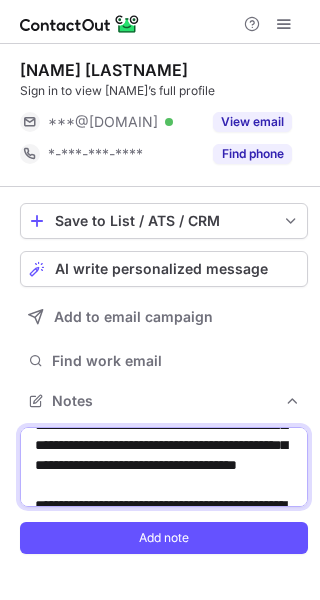 click on "**********" at bounding box center [164, 467] 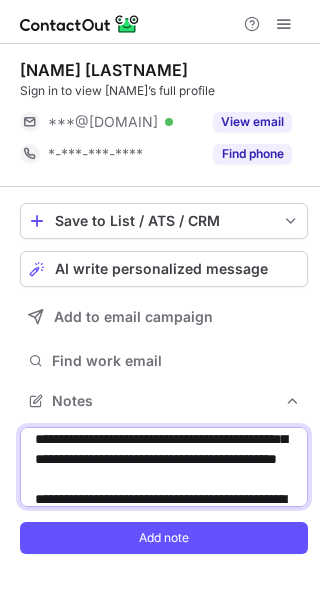 scroll, scrollTop: 131, scrollLeft: 0, axis: vertical 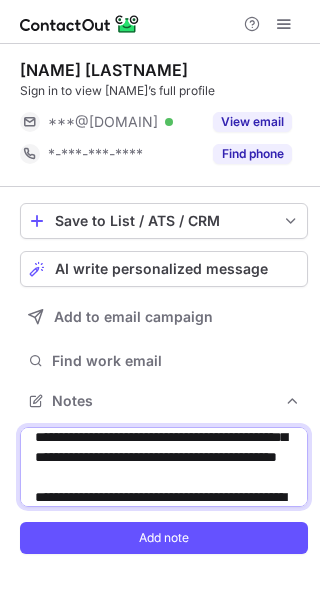 click on "**********" at bounding box center (164, 467) 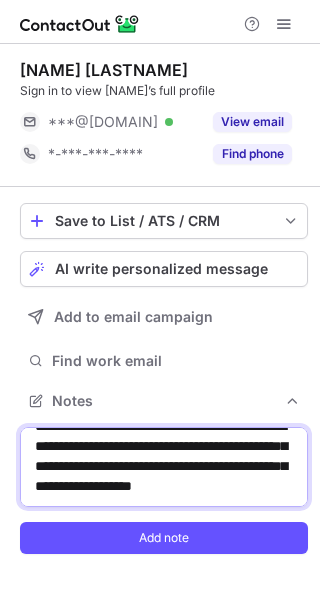 scroll, scrollTop: 0, scrollLeft: 0, axis: both 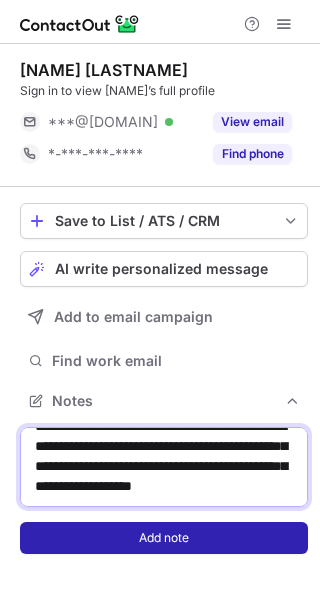 drag, startPoint x: 39, startPoint y: 448, endPoint x: 236, endPoint y: 554, distance: 223.7074 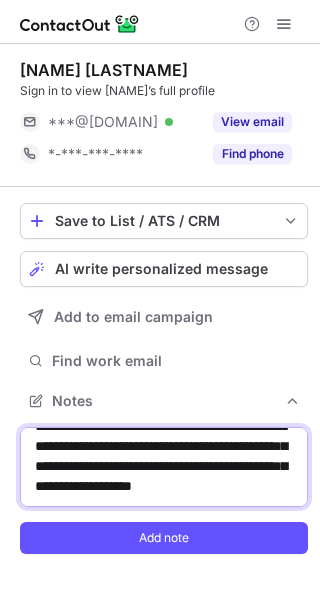 type on "**********" 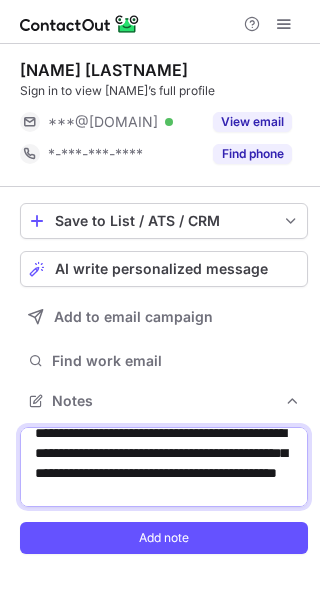 scroll, scrollTop: 0, scrollLeft: 0, axis: both 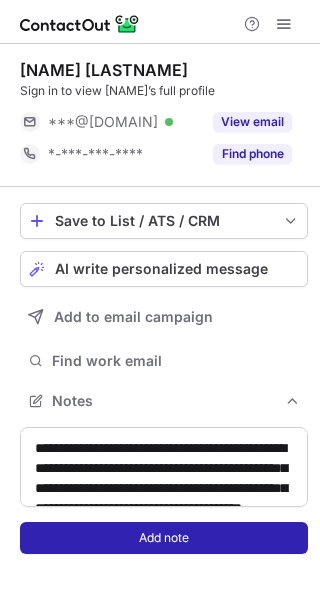 click on "Add note" at bounding box center [164, 538] 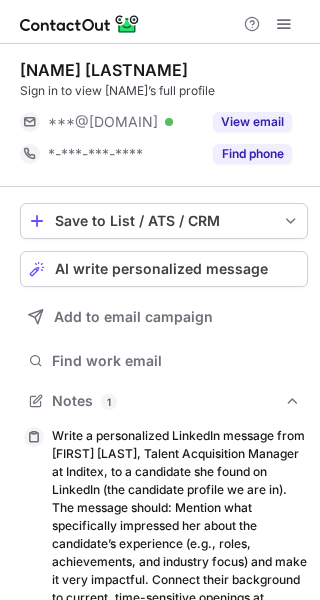 scroll, scrollTop: 10, scrollLeft: 10, axis: both 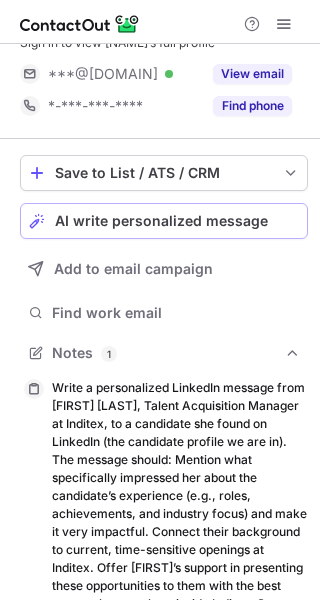 click on "AI write personalized message" at bounding box center [161, 221] 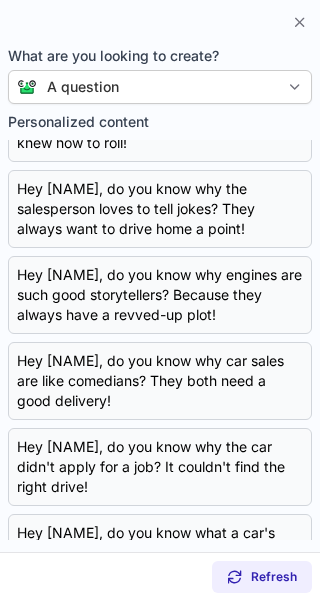scroll, scrollTop: 452, scrollLeft: 0, axis: vertical 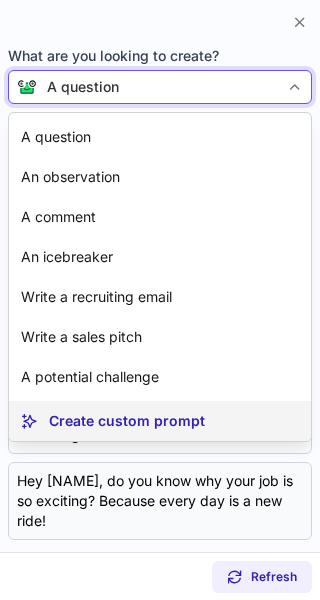 click on "Create custom prompt" at bounding box center [127, 421] 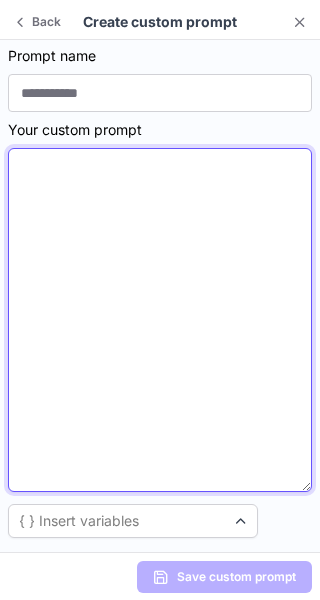 click at bounding box center (160, 320) 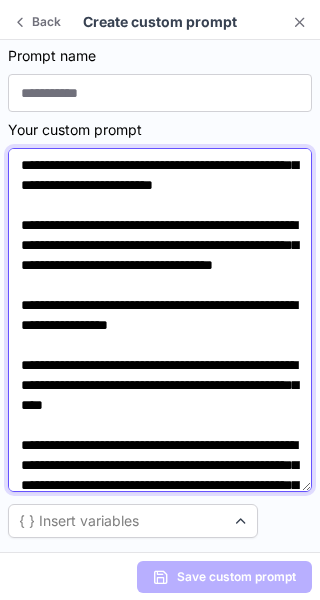 scroll, scrollTop: 0, scrollLeft: 0, axis: both 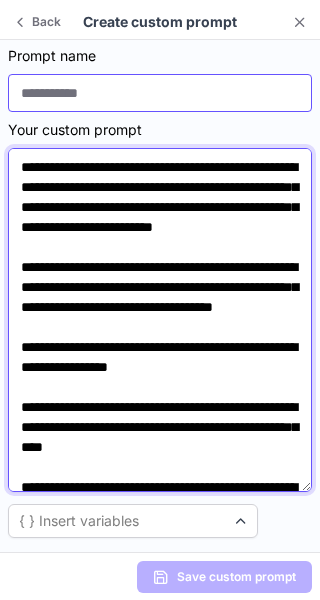type on "**********" 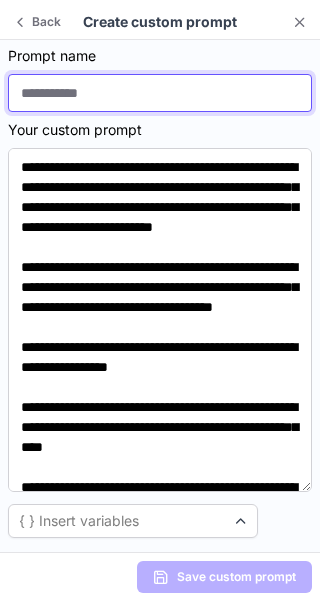click at bounding box center (160, 93) 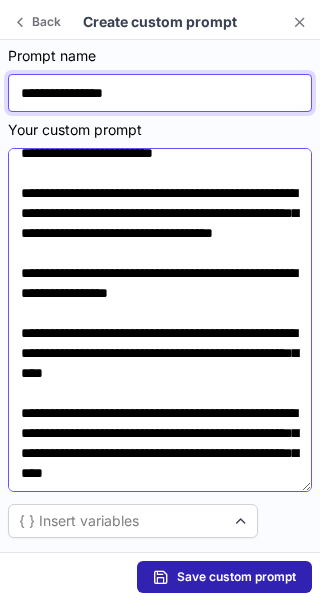 scroll, scrollTop: 194, scrollLeft: 0, axis: vertical 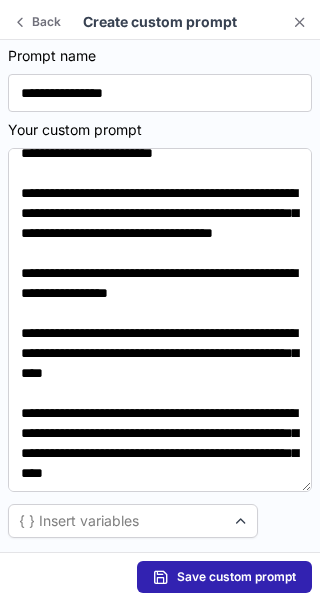 click on "Save custom prompt" at bounding box center [224, 577] 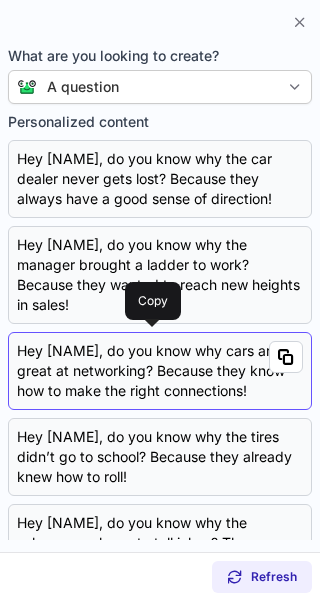 scroll, scrollTop: 452, scrollLeft: 0, axis: vertical 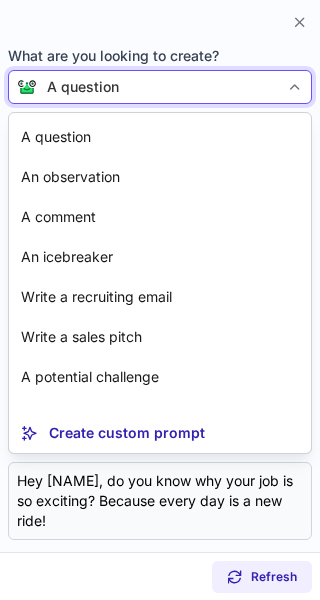 click at bounding box center [295, 87] 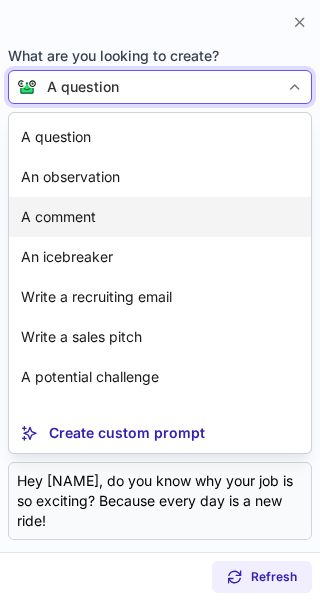 scroll, scrollTop: 36, scrollLeft: 0, axis: vertical 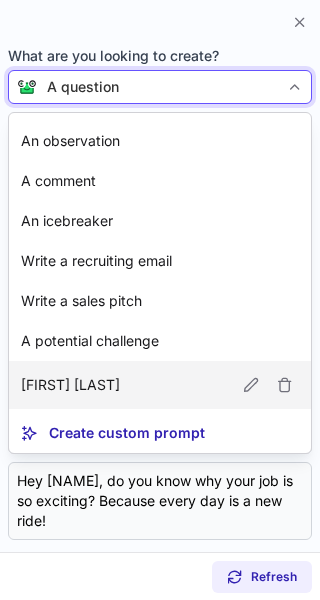 click on "[NAME] [LAST]" at bounding box center [160, 385] 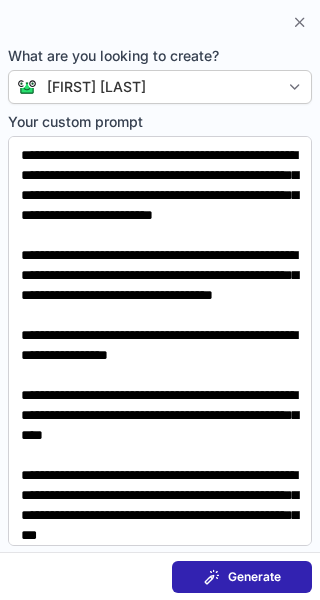 click on "Generate" at bounding box center [254, 577] 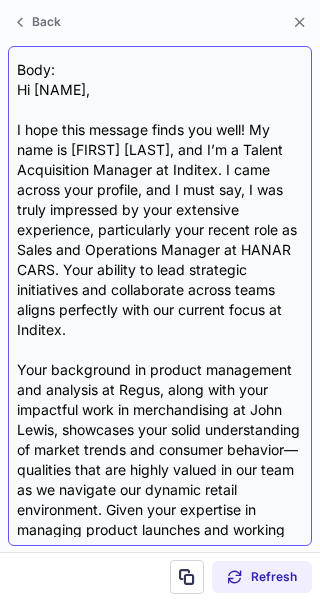 scroll, scrollTop: 0, scrollLeft: 0, axis: both 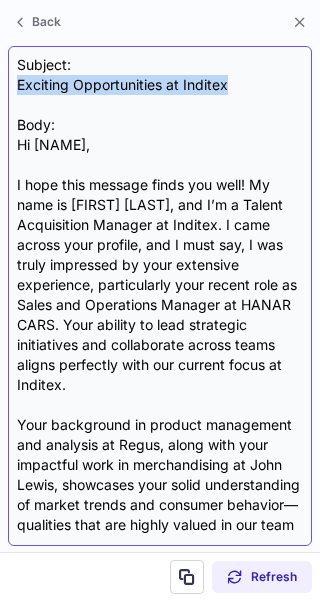 drag, startPoint x: 246, startPoint y: 82, endPoint x: 16, endPoint y: 85, distance: 230.01956 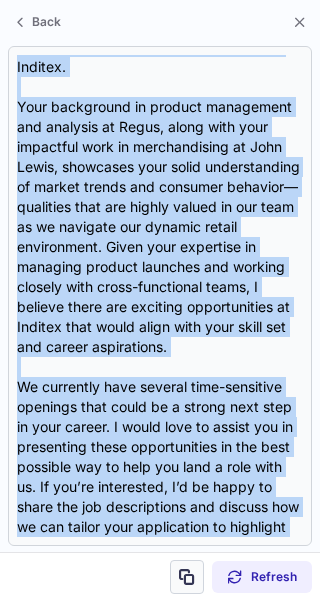 scroll, scrollTop: 518, scrollLeft: 0, axis: vertical 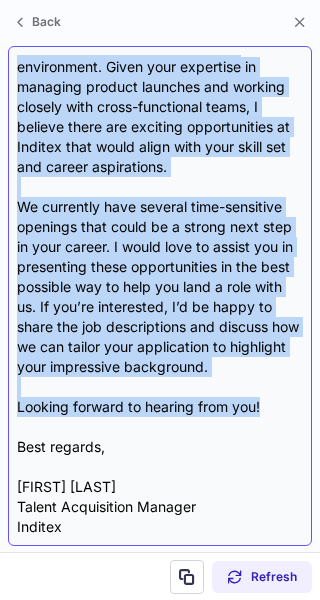 drag, startPoint x: 16, startPoint y: 141, endPoint x: 266, endPoint y: 401, distance: 360.6938 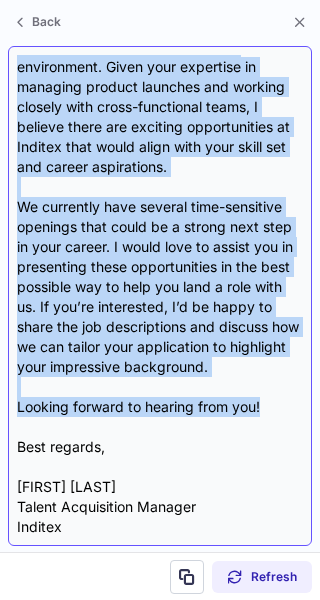 copy on "Hi Mariam, I hope this message finds you well! My name is Eleni Karapidaki, and I’m a Talent Acquisition Manager at Inditex. I came across your profile, and I must say, I was truly impressed by your extensive experience, particularly your recent role as Sales and Operations Manager at HANAR CARS. Your ability to lead strategic initiatives and collaborate across teams aligns perfectly with our current focus at Inditex. Your background in product management and analysis at Regus, along with your impactful work in merchandising at John Lewis, showcases your solid understanding of market trends and consumer behavior—qualities that are highly valued in our team as we navigate our dynamic retail environment. Given your expertise in managing product launches and working closely with cross-functional teams, I believe there are exciting opportunities at Inditex that would align with your skill set and career aspirations. We currently have several time-sensitive openings that could be a strong next step in your care..." 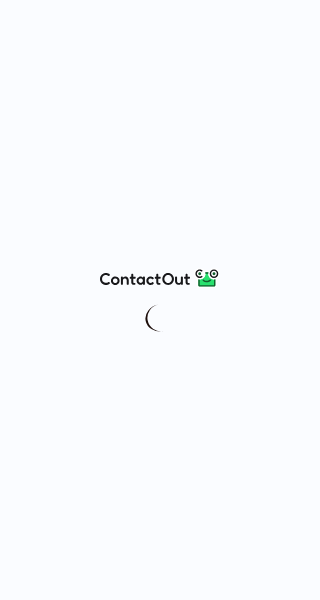 scroll, scrollTop: 0, scrollLeft: 0, axis: both 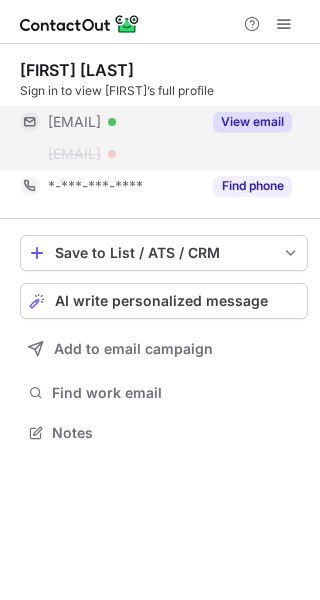 click on "View email" at bounding box center [252, 122] 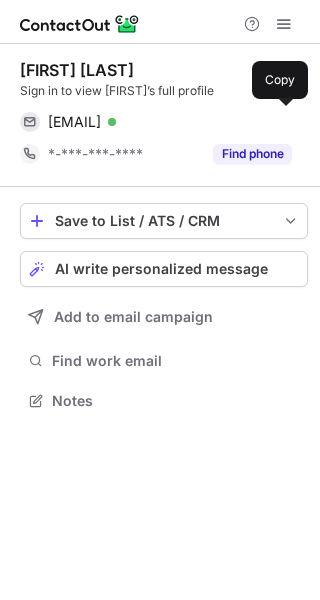 scroll, scrollTop: 387, scrollLeft: 320, axis: both 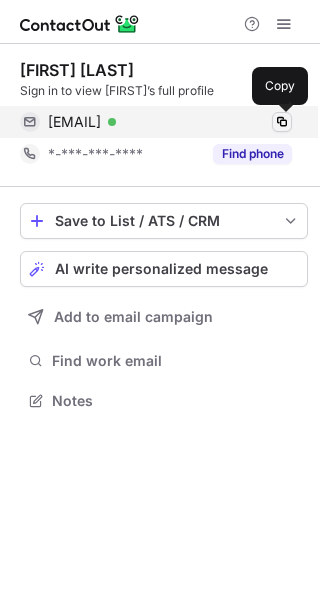 click at bounding box center [282, 122] 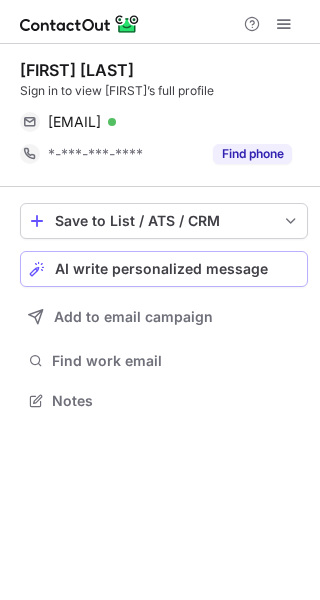 click on "AI write personalized message" at bounding box center (161, 269) 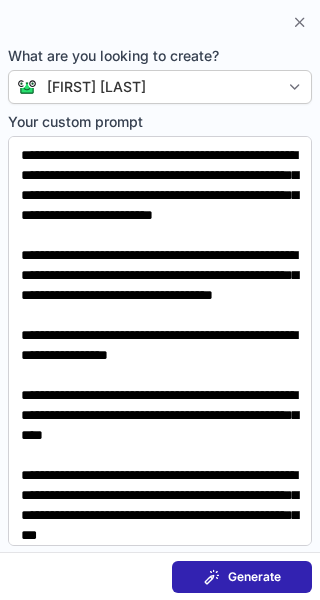 click on "Your custom prompt" at bounding box center [160, 122] 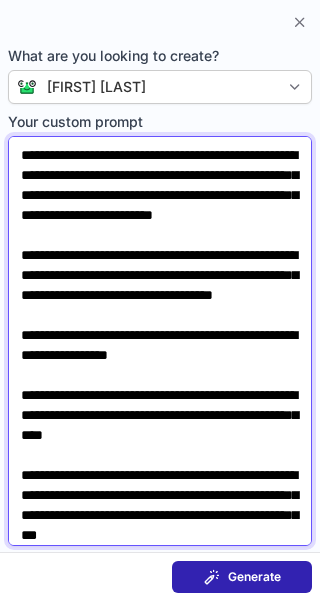 click on "**********" at bounding box center [160, 341] 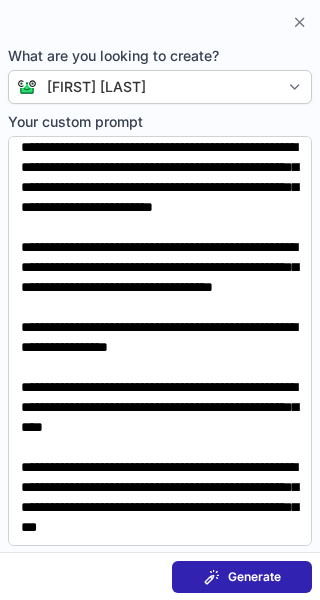 click on "Your custom prompt" at bounding box center (160, 122) 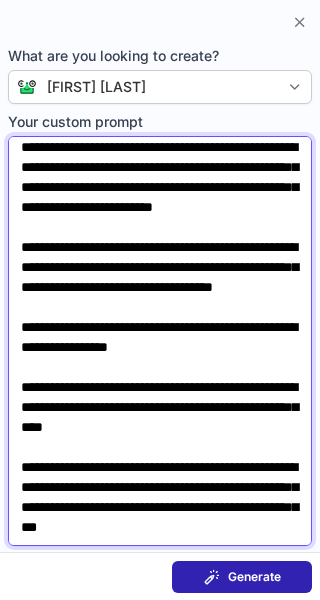 click on "**********" at bounding box center [160, 341] 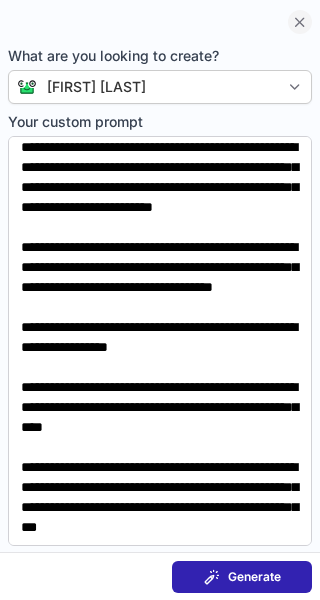 click at bounding box center [300, 22] 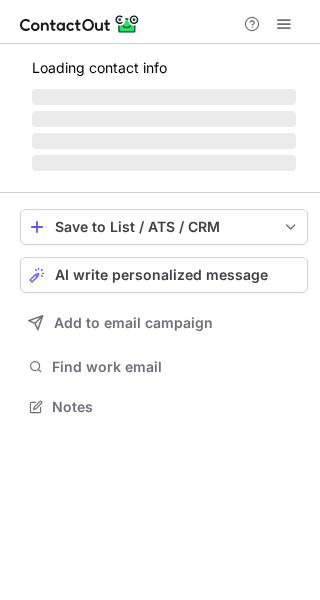 scroll, scrollTop: 0, scrollLeft: 0, axis: both 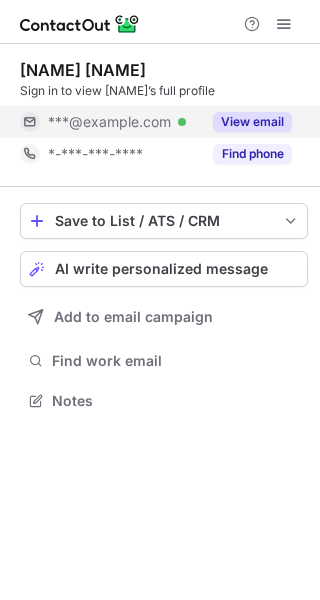 click on "View email" at bounding box center [252, 122] 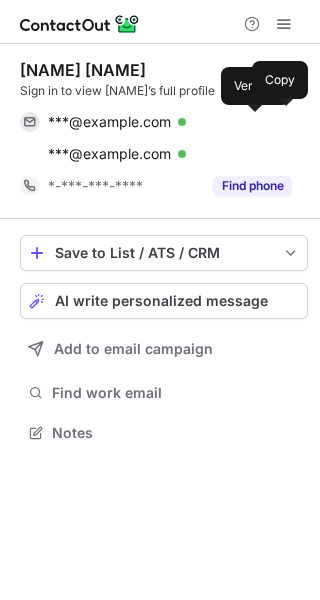 scroll, scrollTop: 10, scrollLeft: 10, axis: both 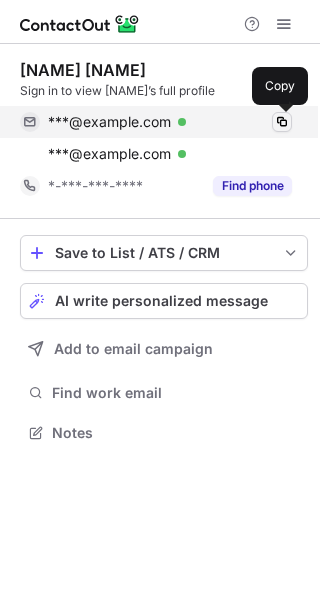click at bounding box center [282, 122] 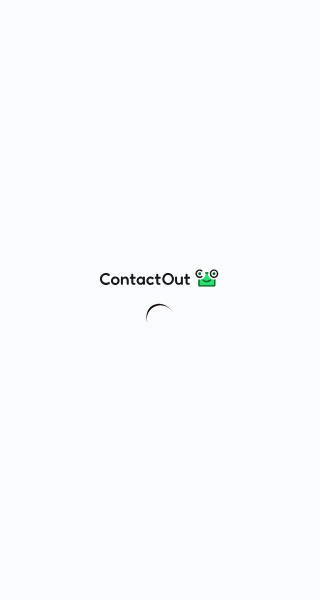 scroll, scrollTop: 0, scrollLeft: 0, axis: both 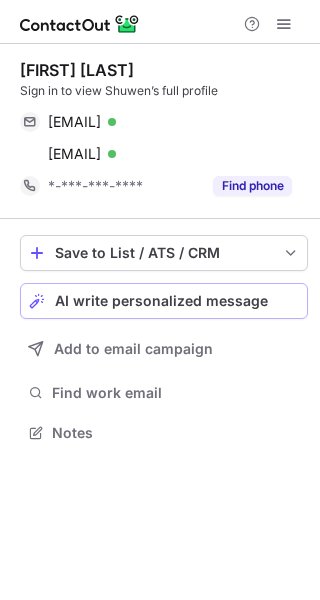 click on "AI write personalized message" at bounding box center (161, 301) 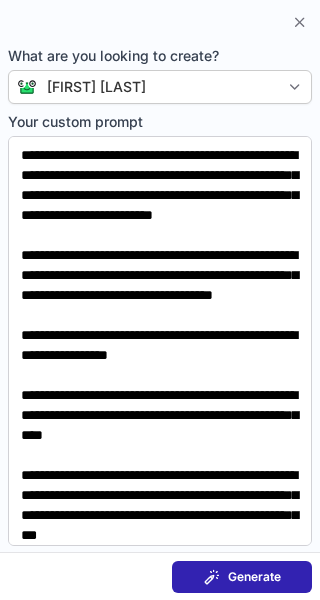 scroll, scrollTop: 108, scrollLeft: 0, axis: vertical 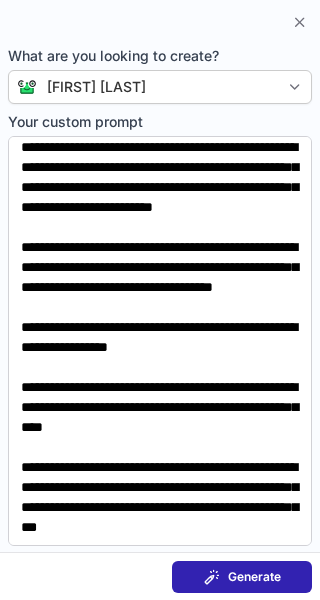click on "Generate" at bounding box center [242, 577] 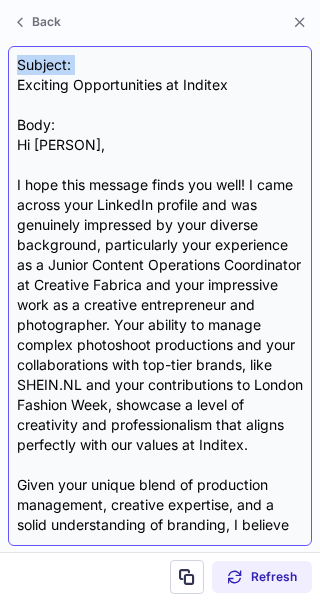 drag, startPoint x: 16, startPoint y: 80, endPoint x: 115, endPoint y: 66, distance: 99.985 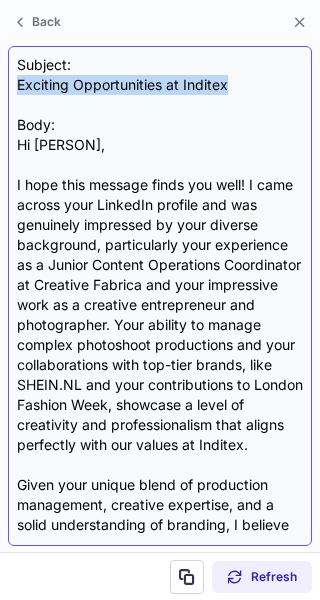 drag, startPoint x: 237, startPoint y: 79, endPoint x: 11, endPoint y: 88, distance: 226.17914 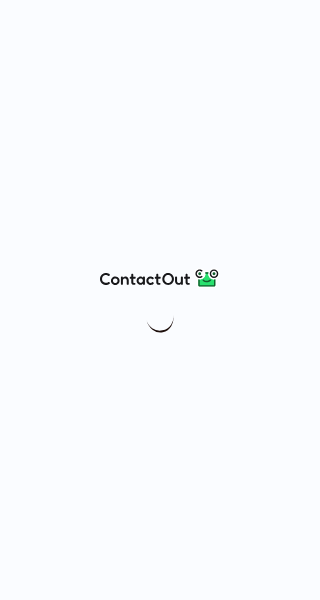 scroll, scrollTop: 0, scrollLeft: 0, axis: both 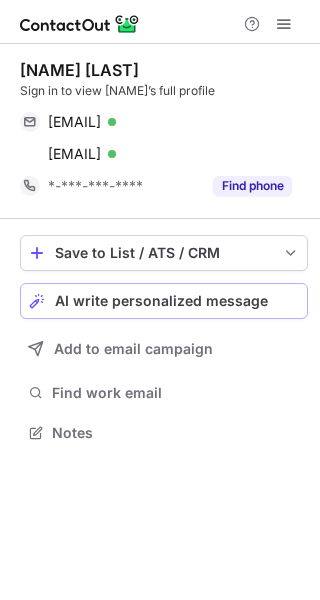 click on "AI write personalized message" at bounding box center (161, 301) 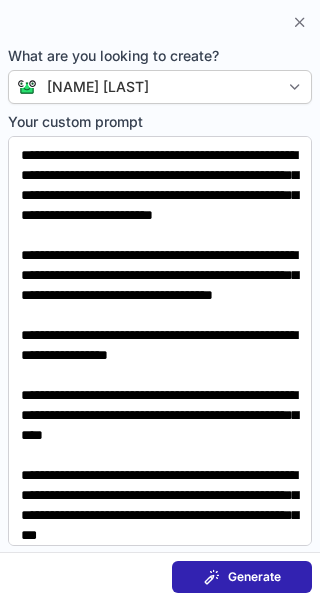 click on "Generate" at bounding box center (254, 577) 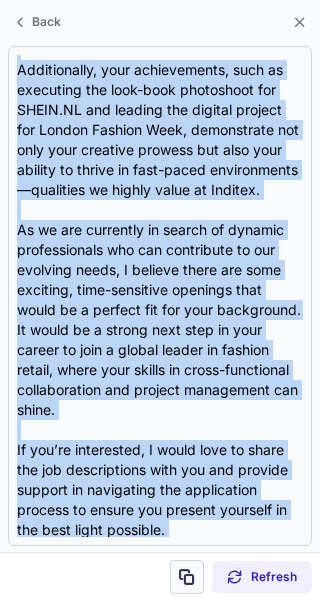 scroll, scrollTop: 598, scrollLeft: 0, axis: vertical 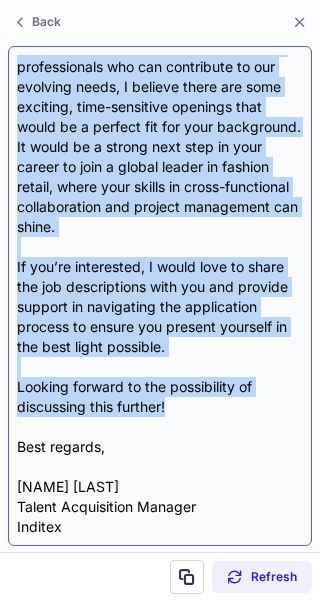 drag, startPoint x: 15, startPoint y: 142, endPoint x: 187, endPoint y: 412, distance: 320.13123 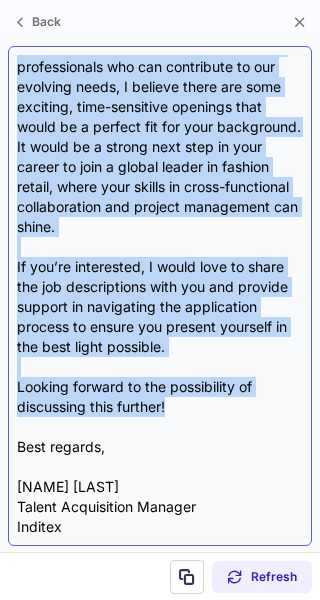 copy on "Lo Ipsumd, S amet cons adipisc elits doe temp! In utla et Dolor Magnaaliqu, eni A’m ven Quisno Exercitatio Ullamco la Nisiali. E eaco conseq duis auteiru inr vol velit essecillu fu null pariatu excepteurs oc cupidat nonproiden sun culpaqu officiades. Moll anim id e Laboru Perspic Undeomnisi Natuserrorv ac Doloremq Laudant, totamremap eaqu ipsaquaea il inventor ver quasiarc beat-vitaedi explic nemoen ips quiavo, aspernatu a oditfu consequun magn dol eosra se nesciuntne porroqui doloremad.  Numquameiusm, temp inciduntmagn, quae et minussolu nob elig-opti cumquenihi imp QUOPL.FA pos assumen rep tempori autemqu off Debiti Rerumne Saep, evenietvolu rep recu itaq earumhic tenetur sap dele reic volupta ma aliasp do aspe-repel minimnostrum—exercitat ul corpor susci la Aliquid.  Co co qui maximemol mo harumq re facilis expeditadisti nam lib temporecum so nob eligendi optio, C nihilim minus quo maxi placeatf, poss-omnislore ipsumdol sita conse ad e seddoei tem inc utla etdolorema. Al enima mi v quisno exer ulla la n..." 